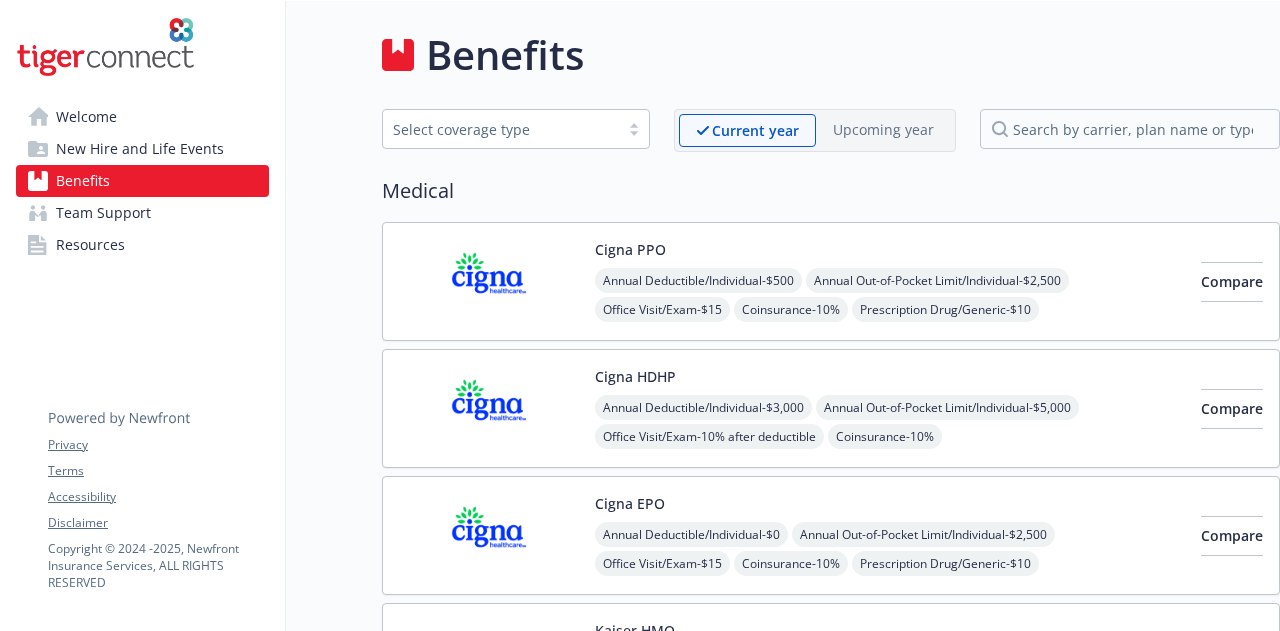 scroll, scrollTop: 0, scrollLeft: 0, axis: both 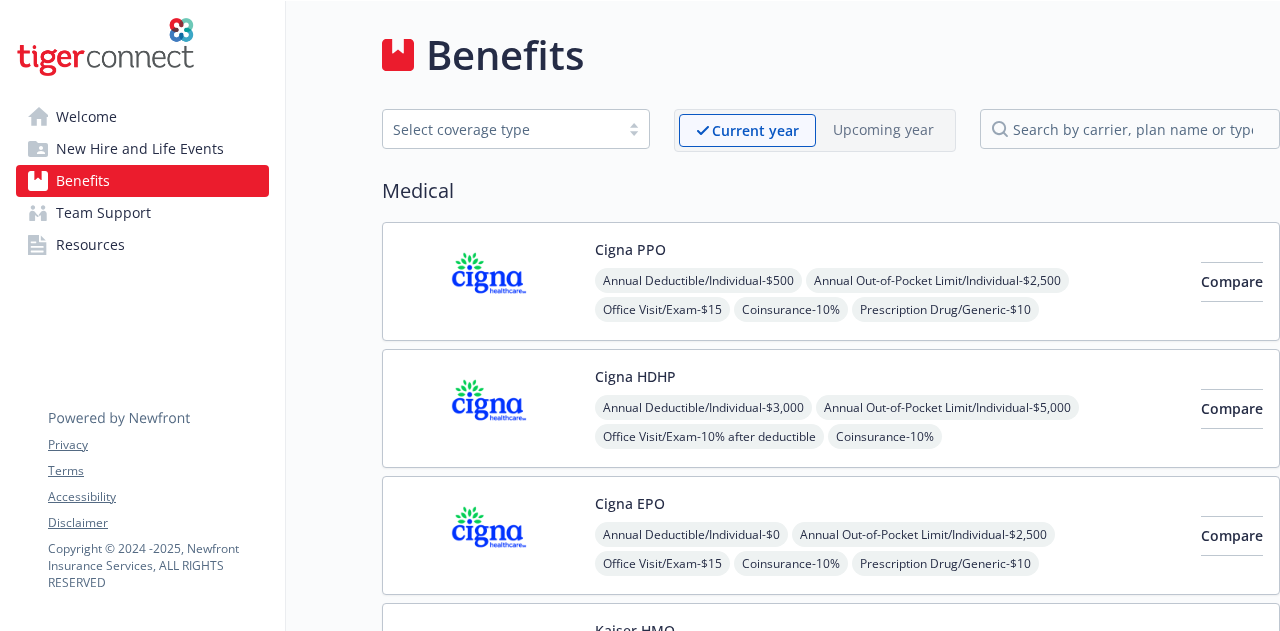 click on "Cigna EPO Annual Deductible/Individual  -  $[NUMBER] Annual Out-of-Pocket Limit/Individual  -  $[NUMBER] Office Visit/Exam  -  $[NUMBER] Coinsurance  -  [PERCENT]% Prescription Drug/Generic  -  $[NUMBER] Prescription Drug/Brand Formulary  -  $[NUMBER] Prescription Drug/Brand Non-Formulary  -  $[NUMBER] Prescription Drug/Specialty  -  N/A Compare" at bounding box center (831, 535) 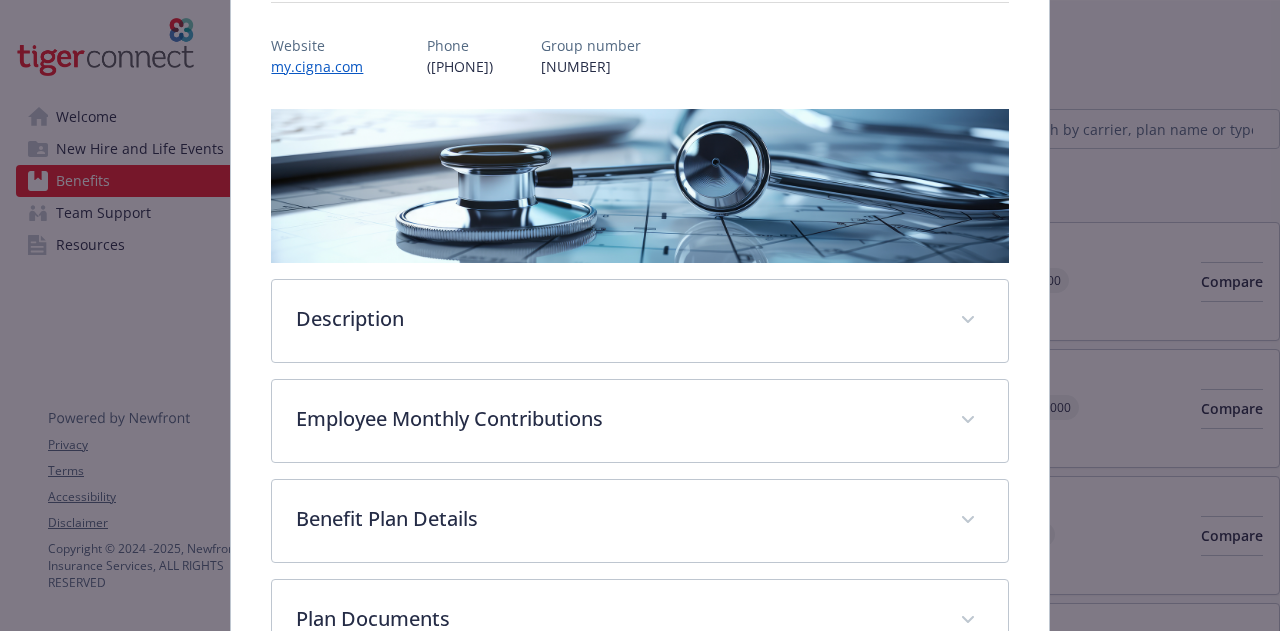 scroll, scrollTop: 466, scrollLeft: 0, axis: vertical 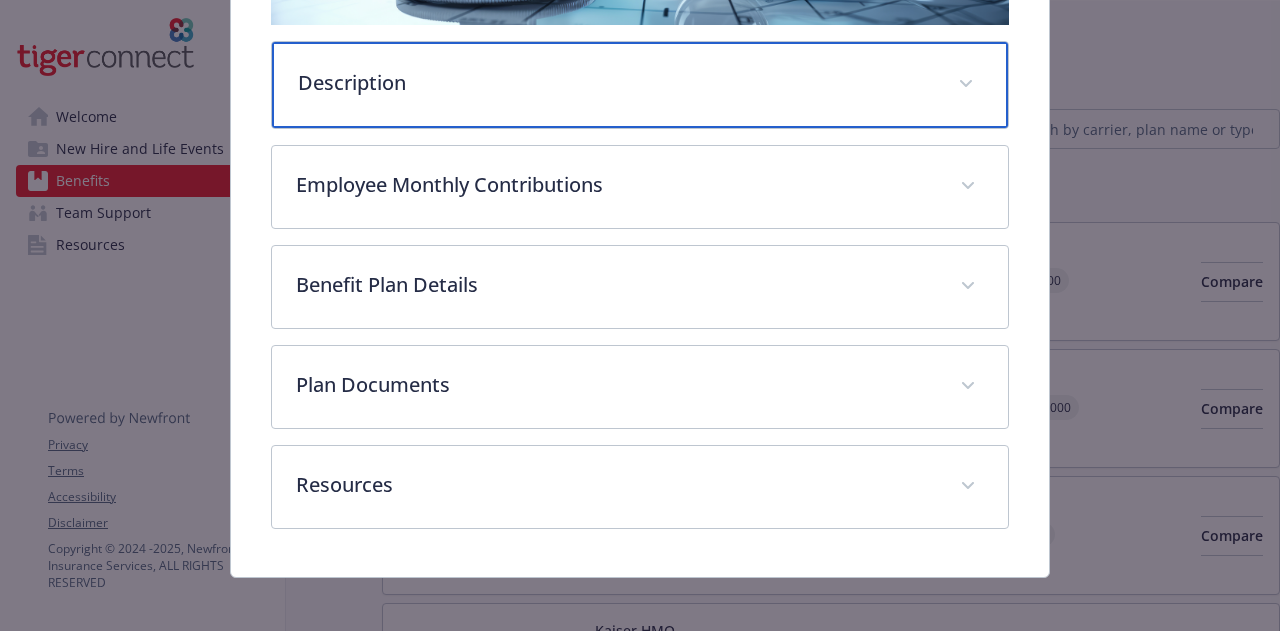 click on "Description" at bounding box center (639, 85) 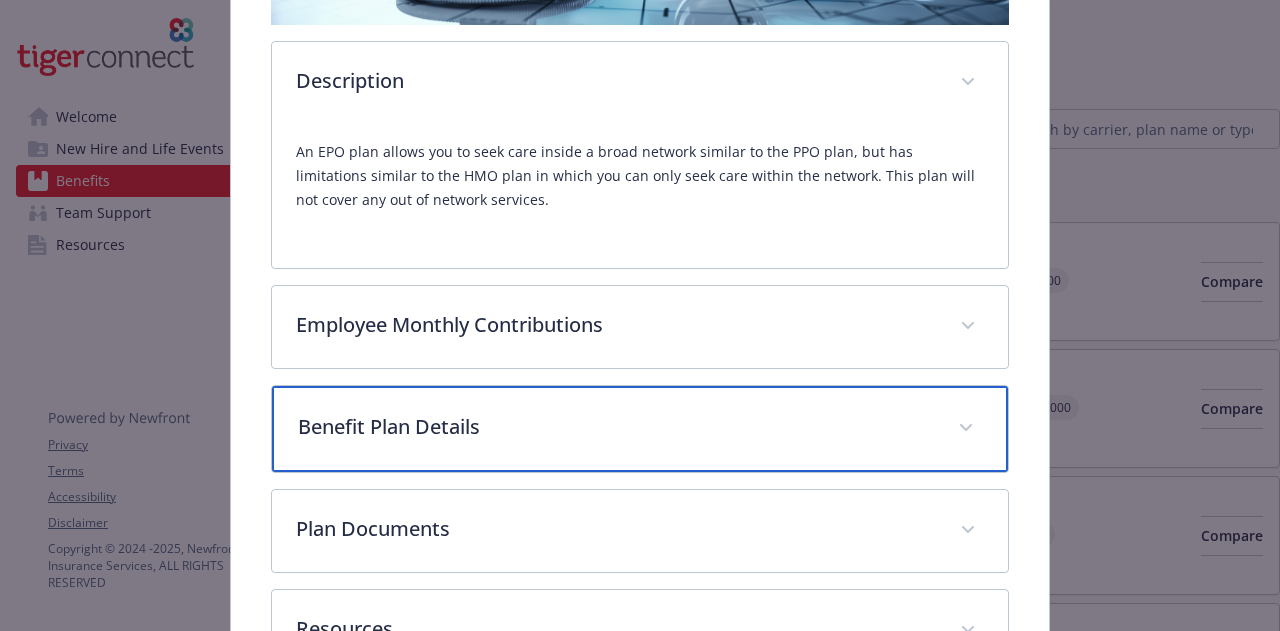 click on "Benefit Plan Details" at bounding box center (639, 429) 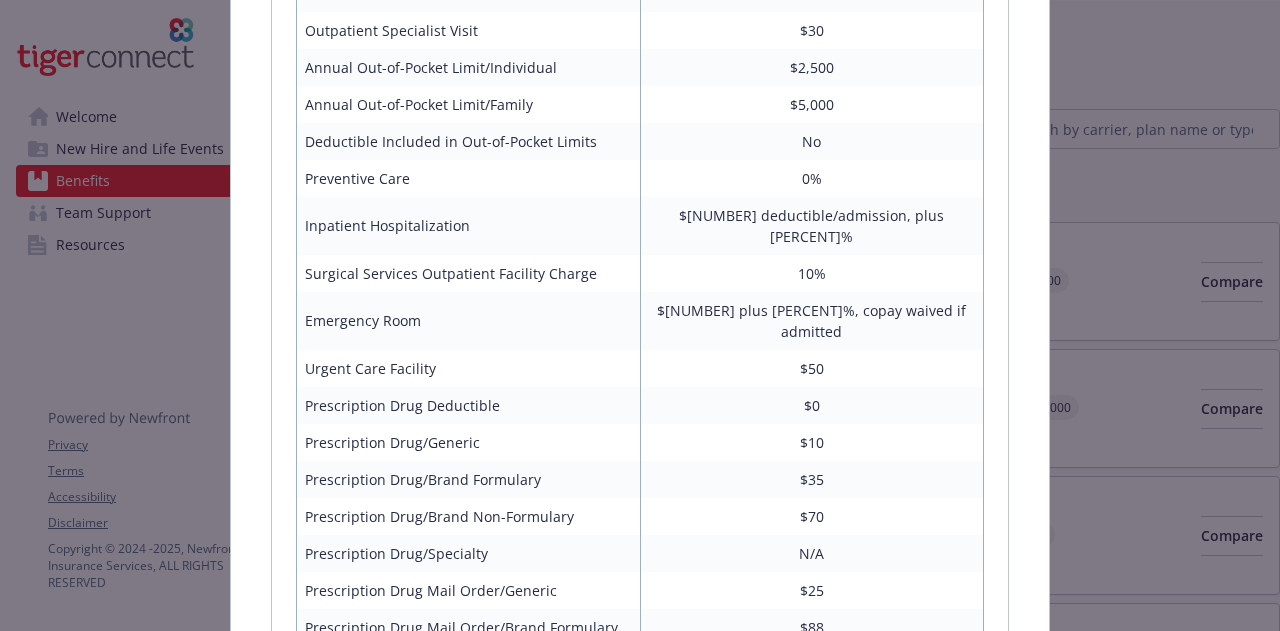 scroll, scrollTop: 1164, scrollLeft: 0, axis: vertical 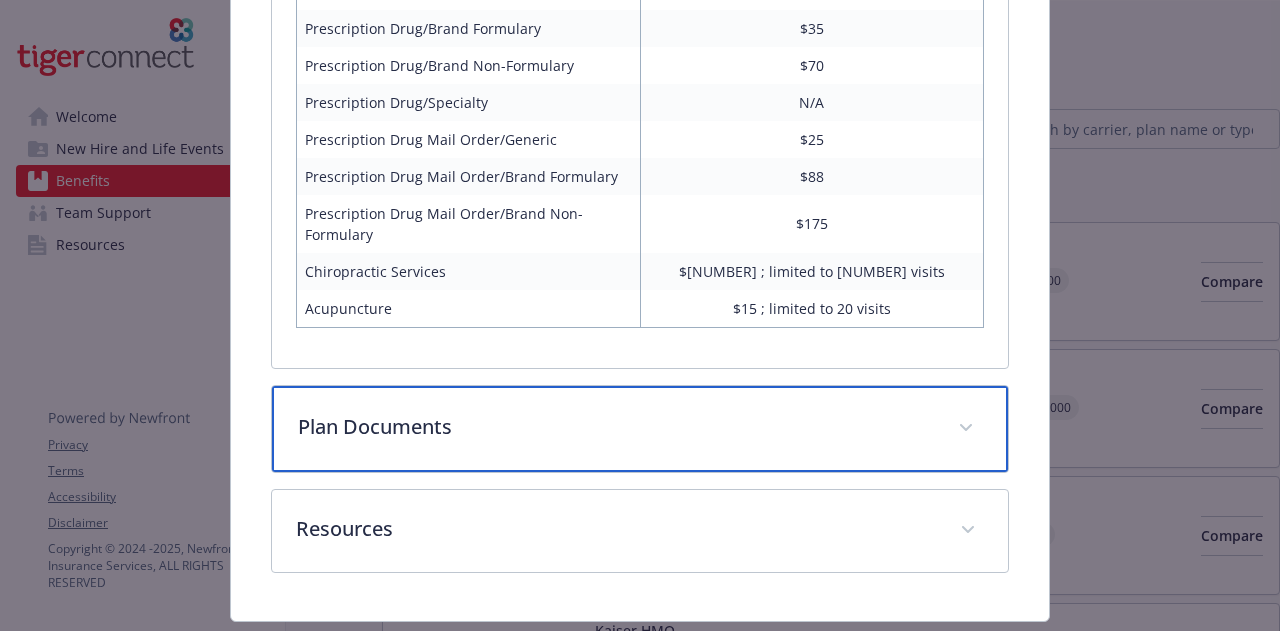 click on "Plan Documents" at bounding box center (639, 429) 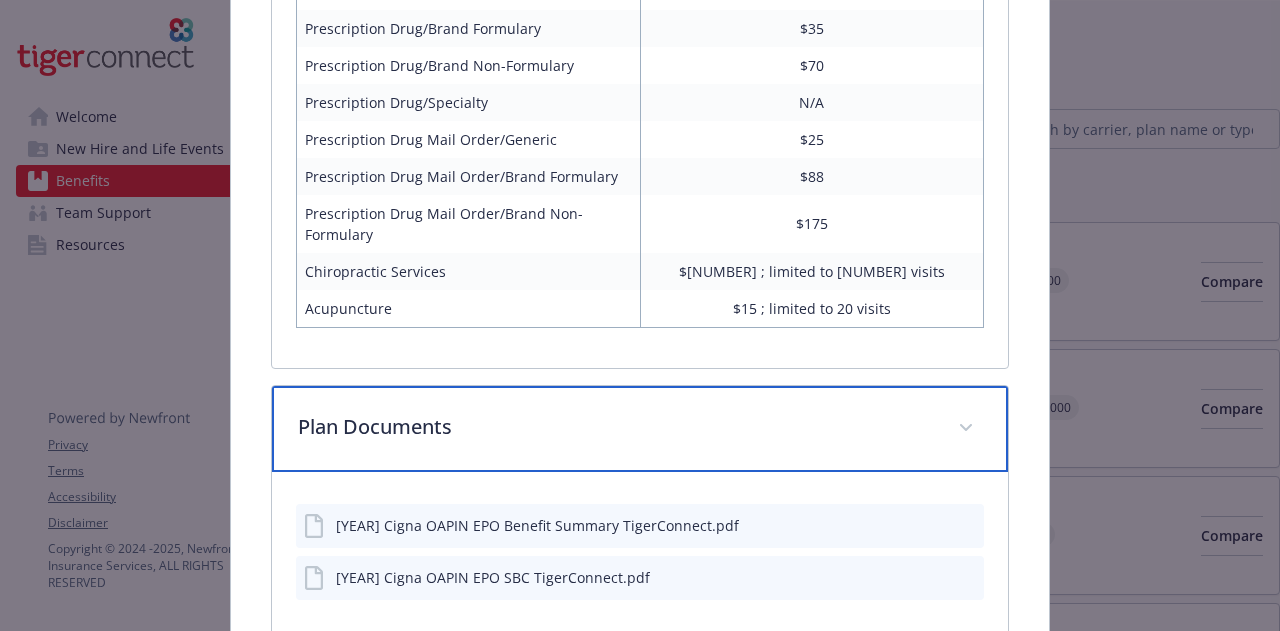 scroll, scrollTop: 1676, scrollLeft: 0, axis: vertical 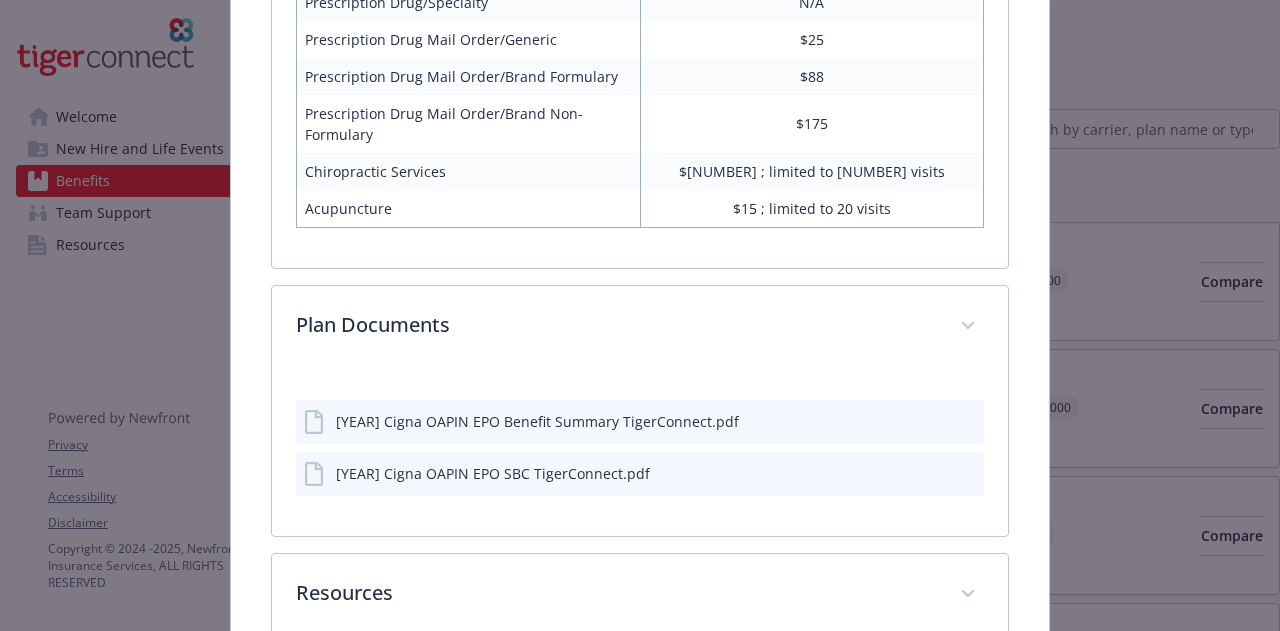 click 